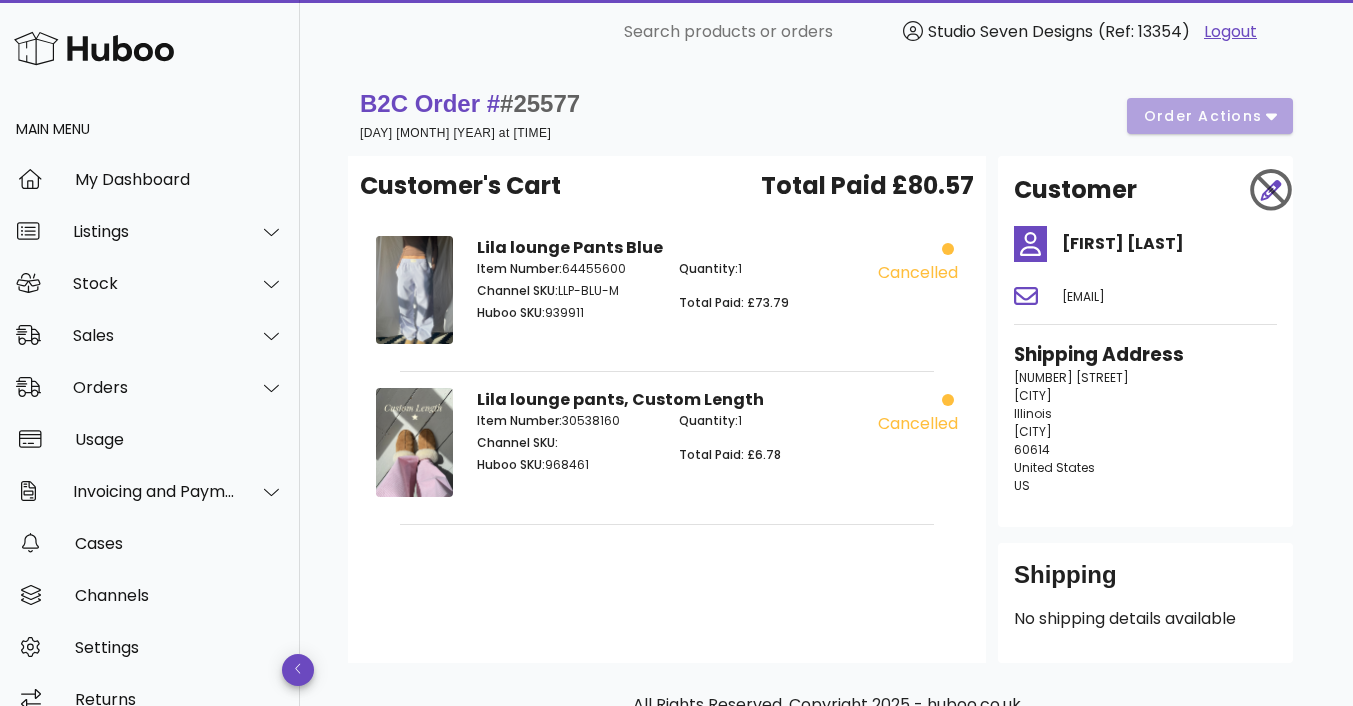 scroll, scrollTop: 0, scrollLeft: 0, axis: both 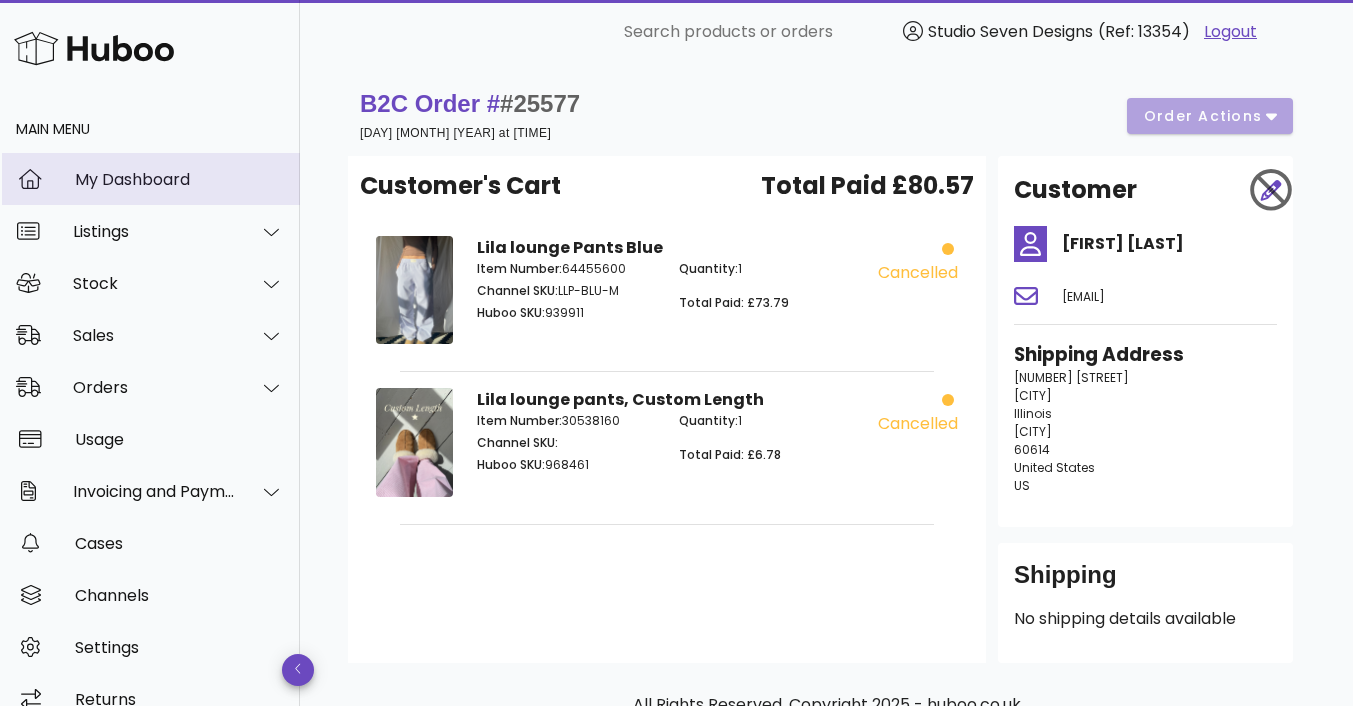 click on "My Dashboard" at bounding box center (179, 179) 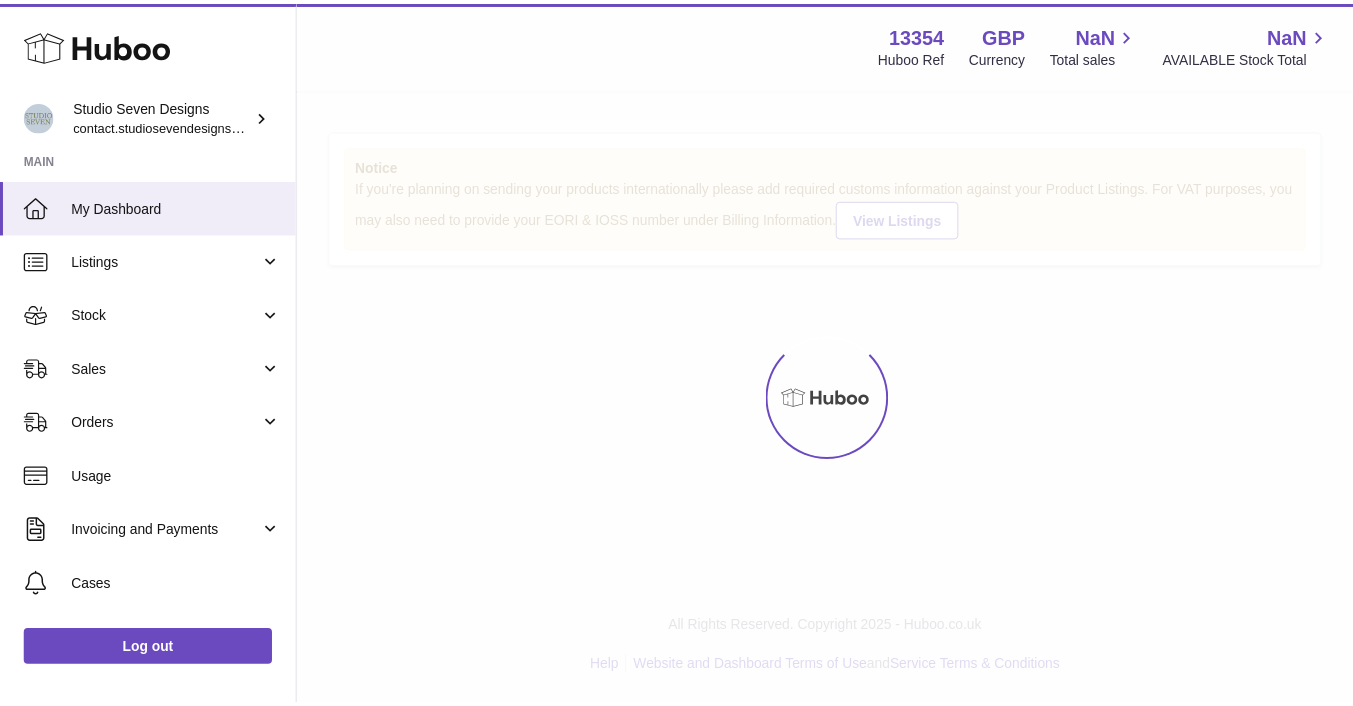 scroll, scrollTop: 0, scrollLeft: 0, axis: both 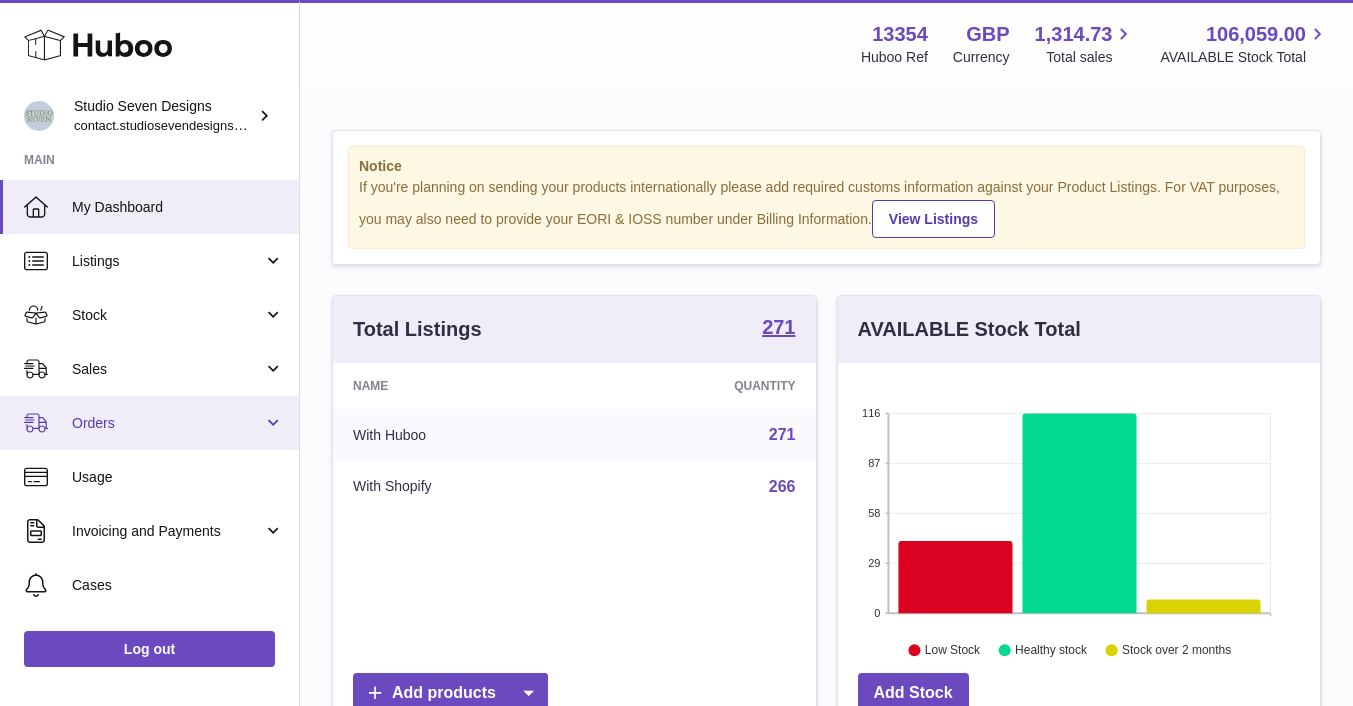 drag, startPoint x: 0, startPoint y: 0, endPoint x: 97, endPoint y: 414, distance: 425.2117 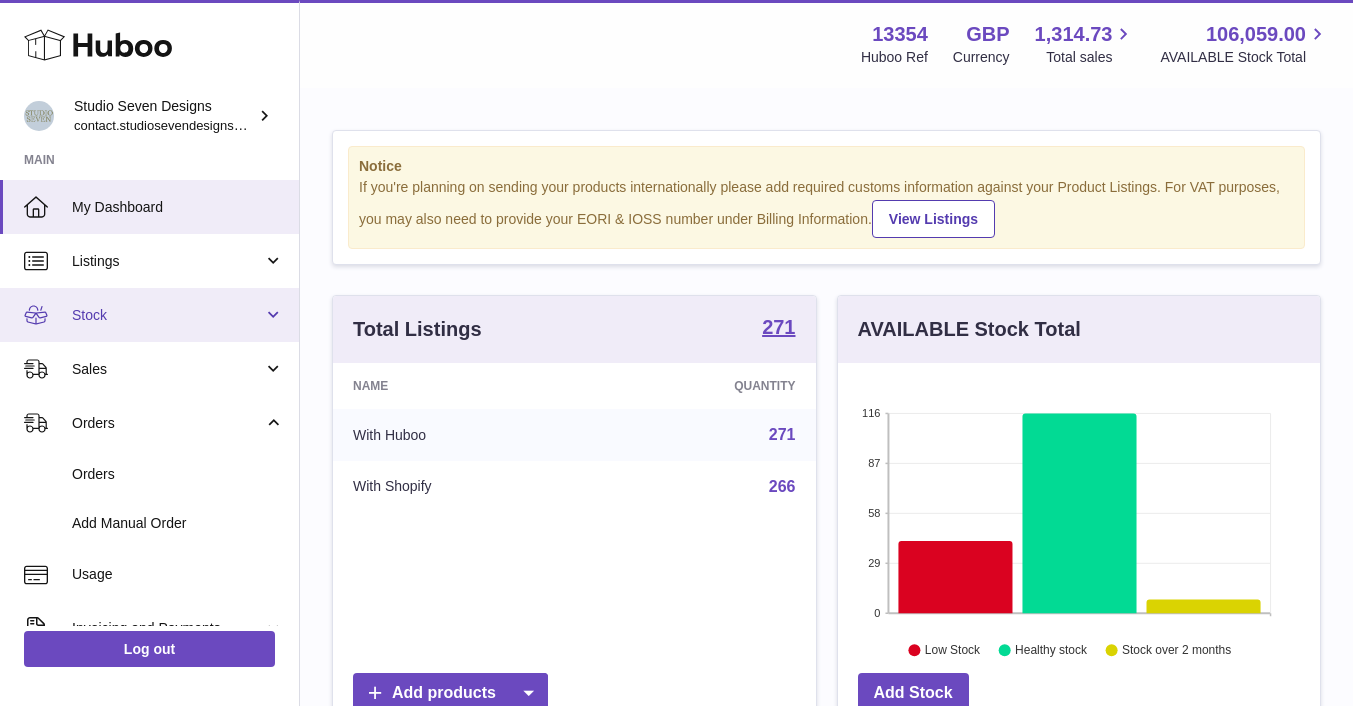 click on "Stock" at bounding box center [167, 315] 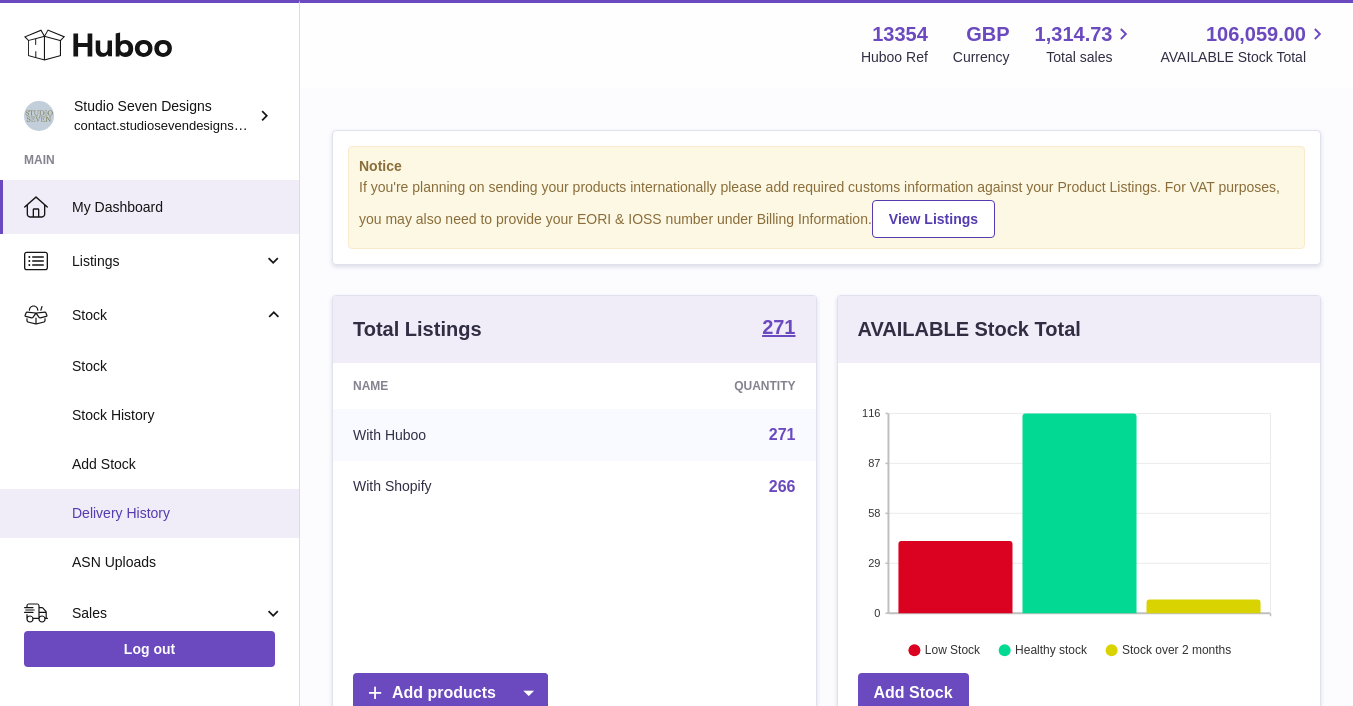 click on "Delivery History" at bounding box center [178, 513] 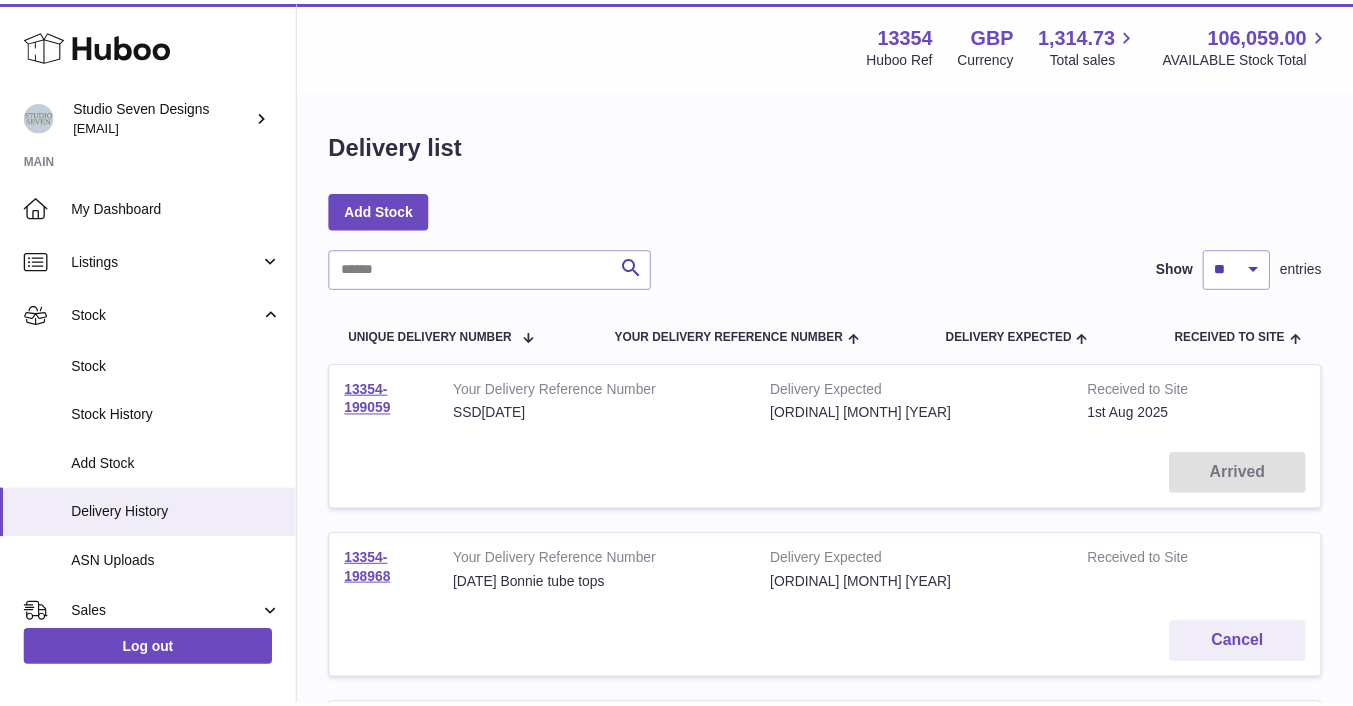 scroll, scrollTop: 0, scrollLeft: 0, axis: both 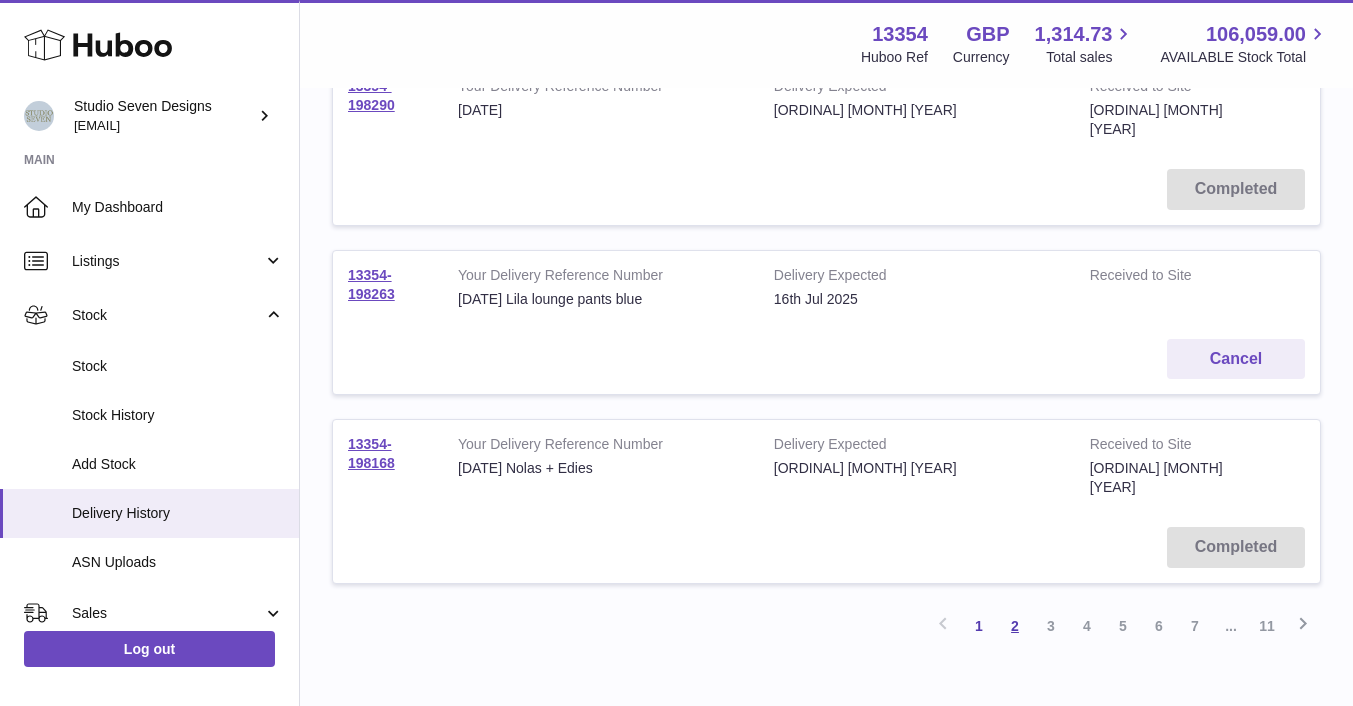 click on "2" at bounding box center [1015, 626] 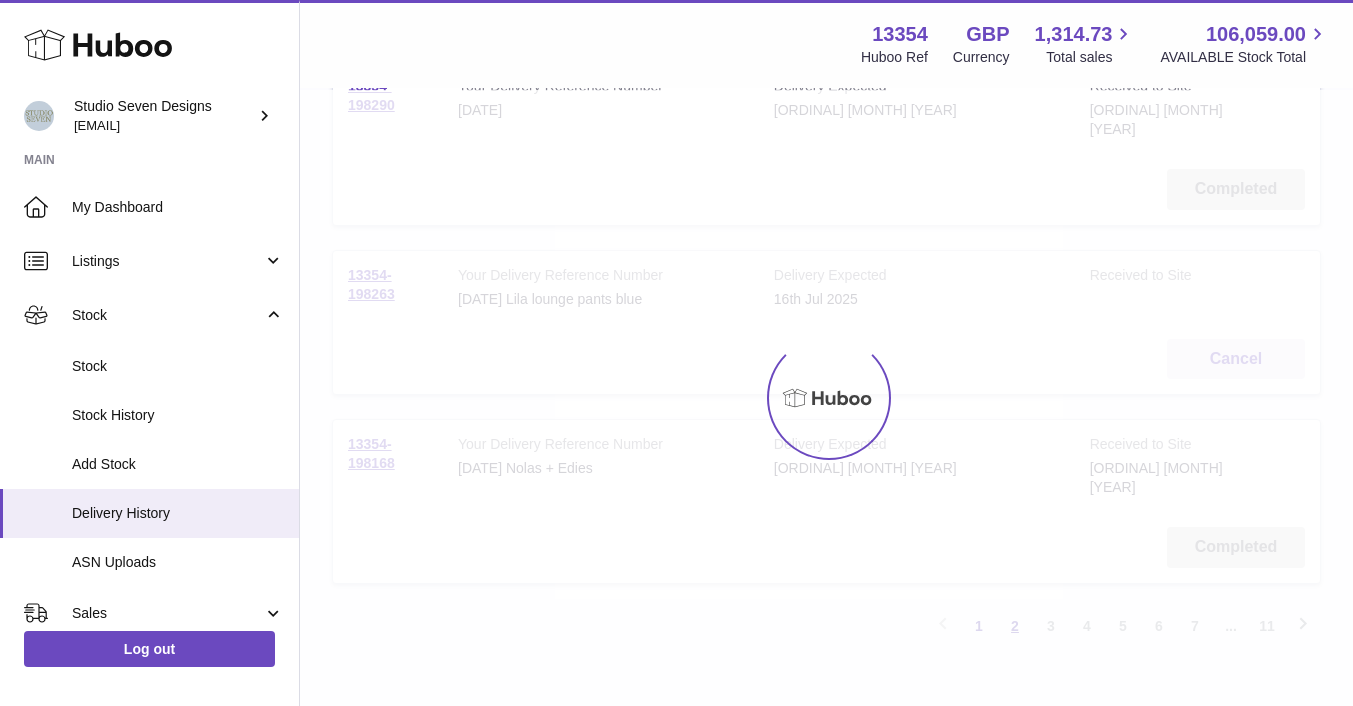 scroll, scrollTop: 90, scrollLeft: 0, axis: vertical 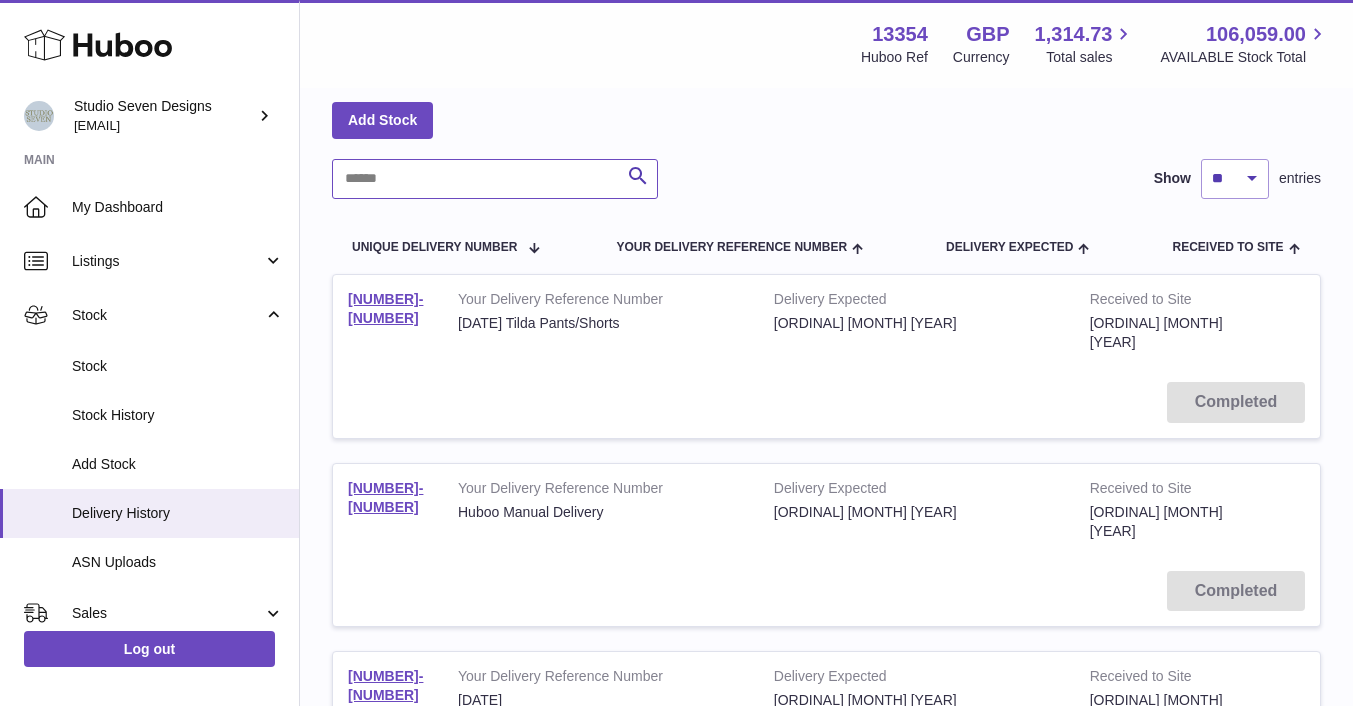 click at bounding box center [495, 179] 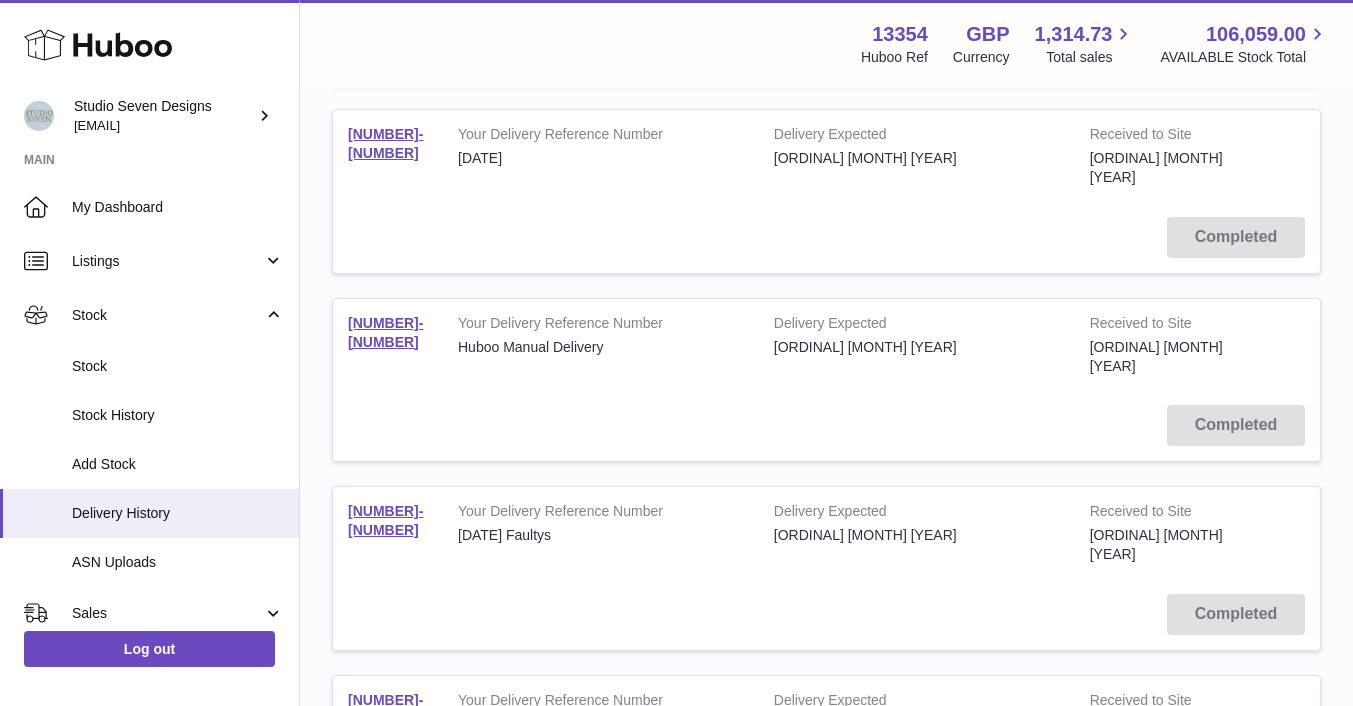 scroll, scrollTop: 1563, scrollLeft: 0, axis: vertical 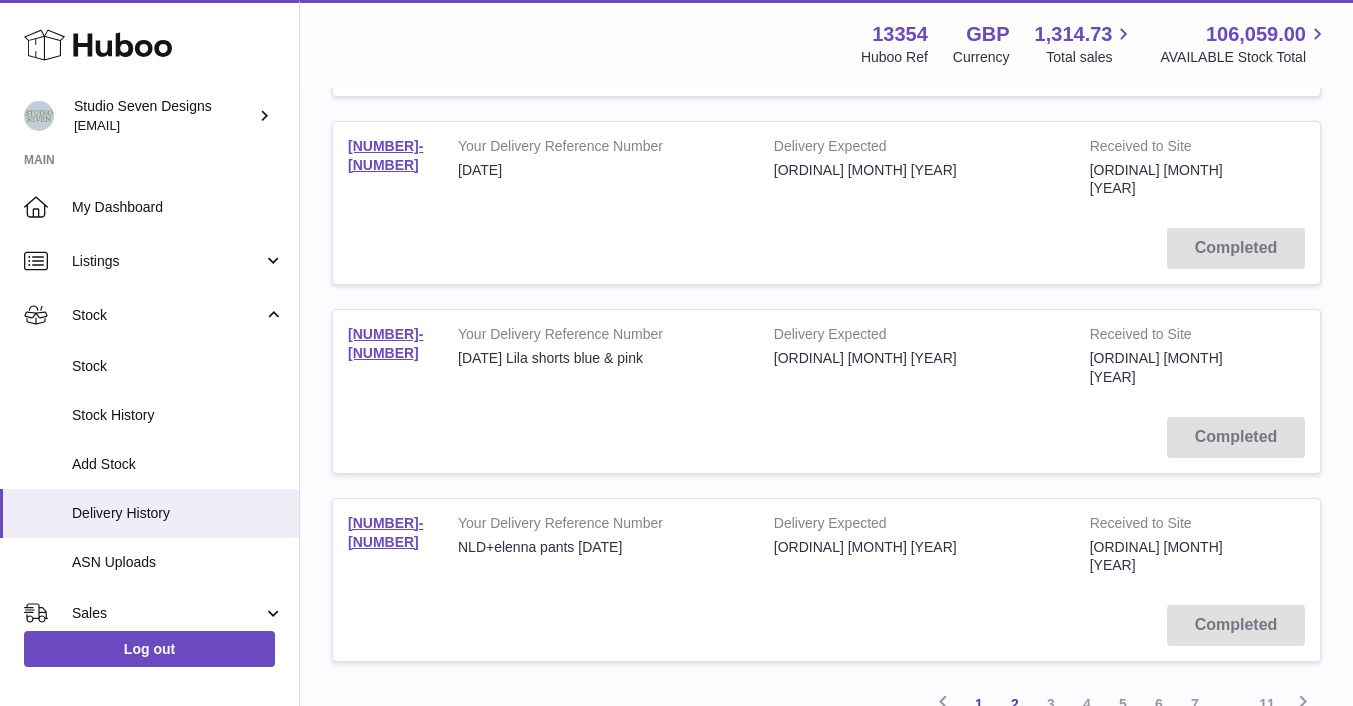 click on "1" at bounding box center (979, 704) 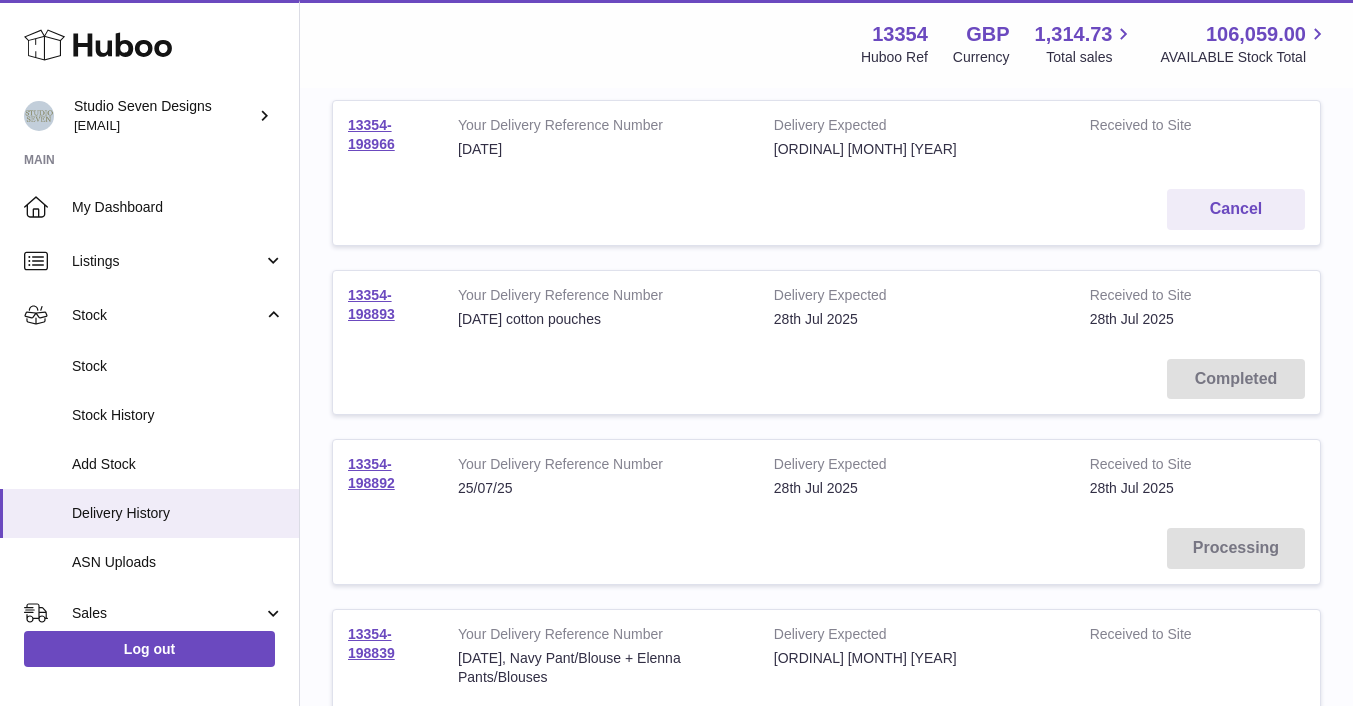 scroll, scrollTop: 786, scrollLeft: 0, axis: vertical 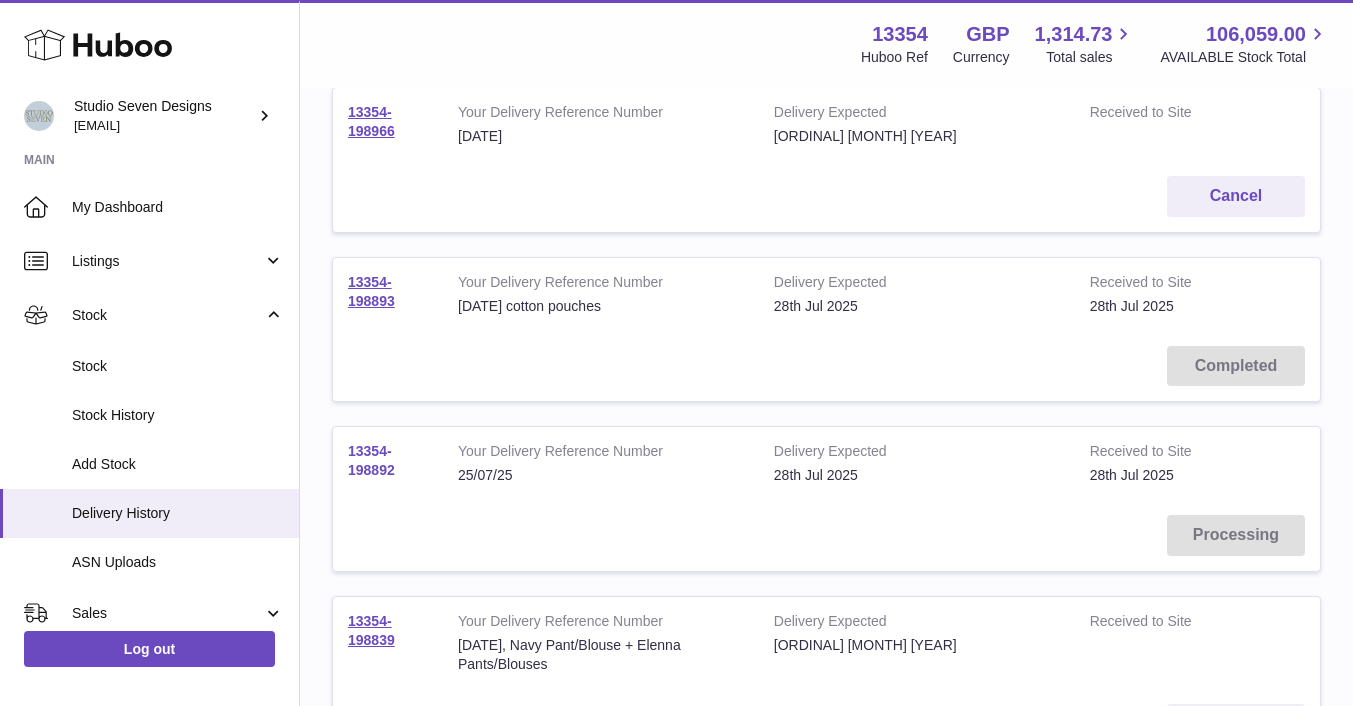 click on "13354-198892" at bounding box center (371, 460) 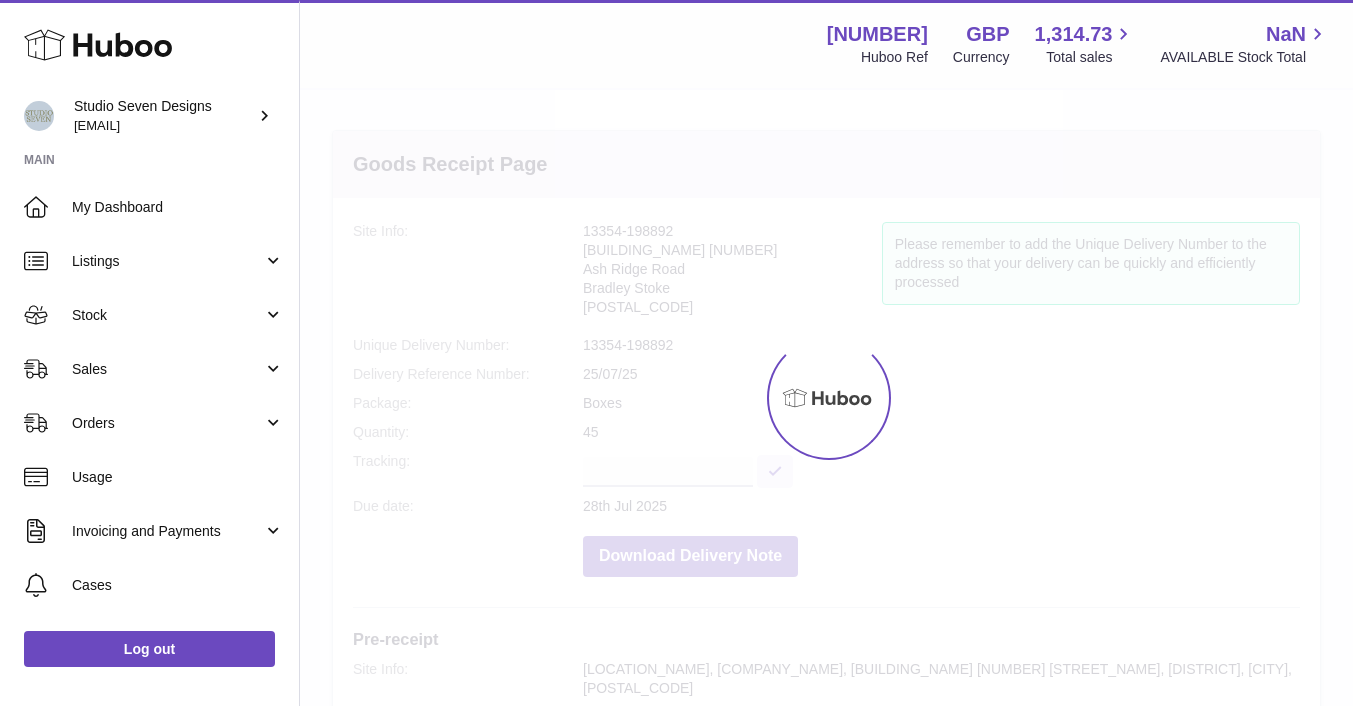 scroll, scrollTop: 0, scrollLeft: 0, axis: both 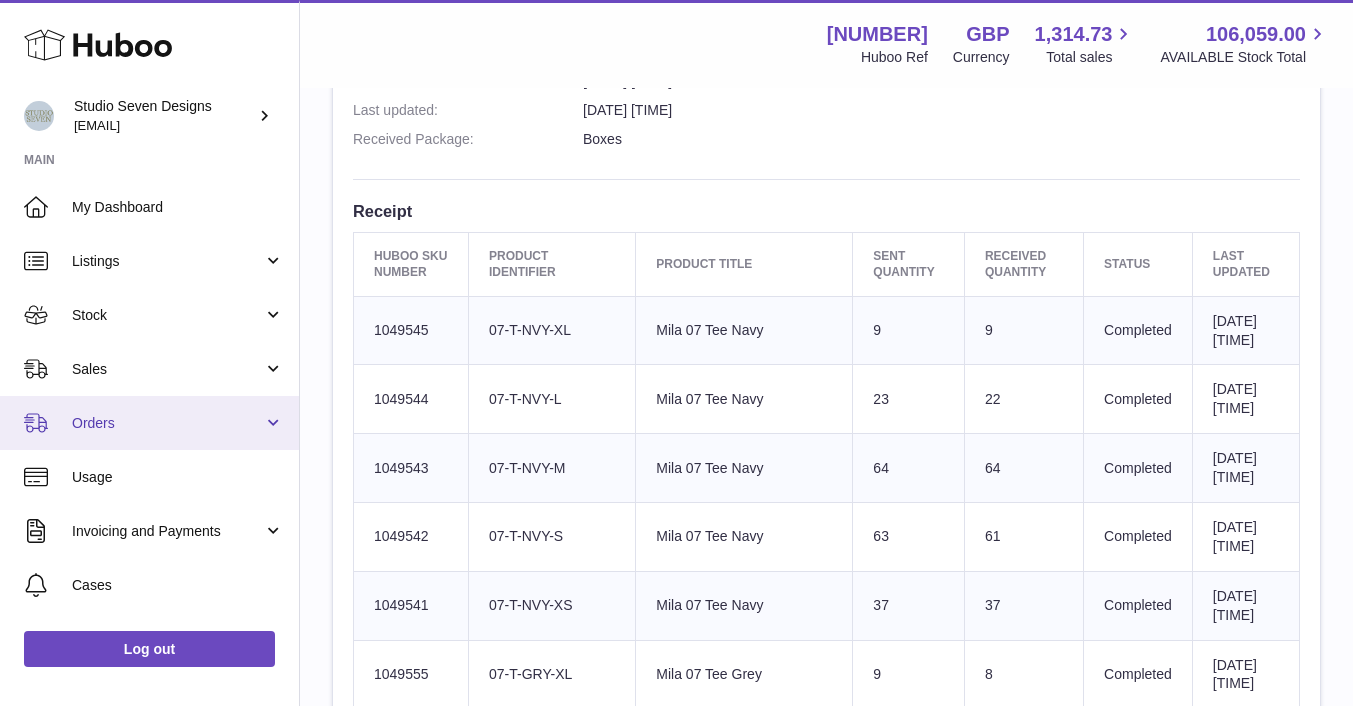 click on "Orders" at bounding box center (167, 423) 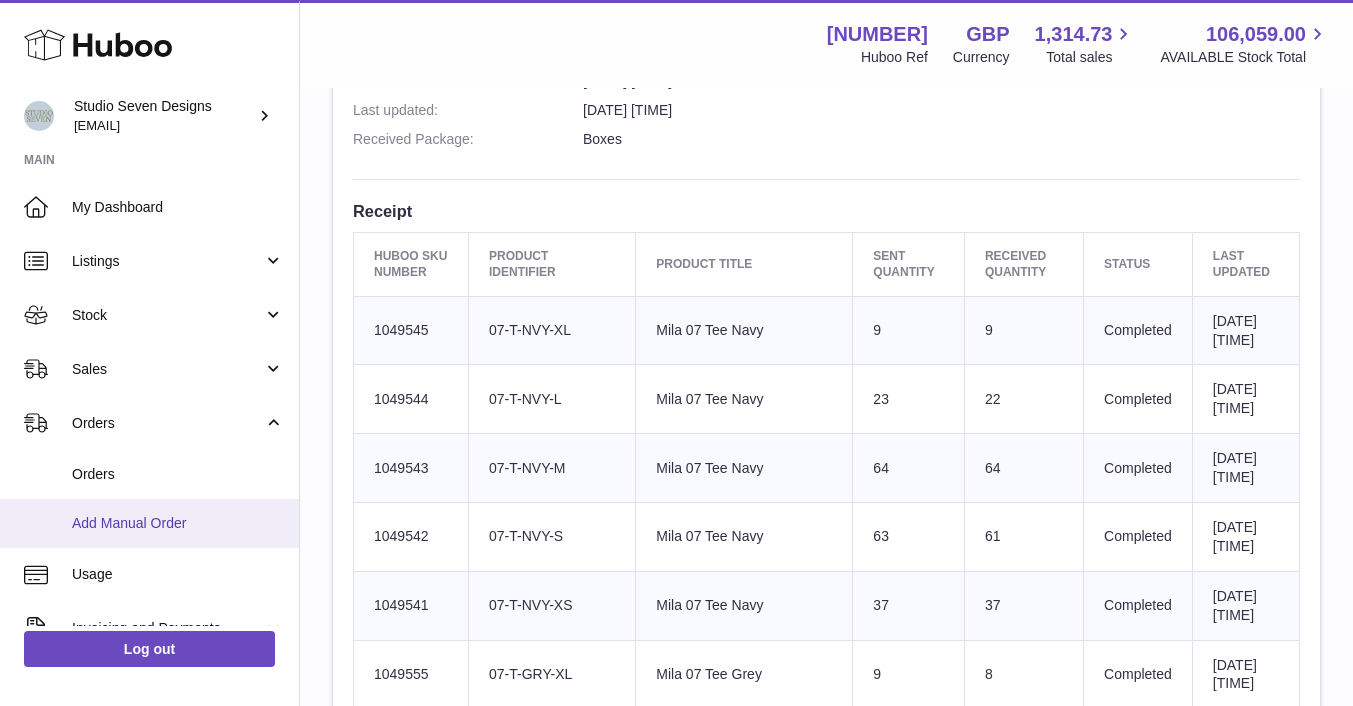 click on "Add Manual Order" at bounding box center (178, 523) 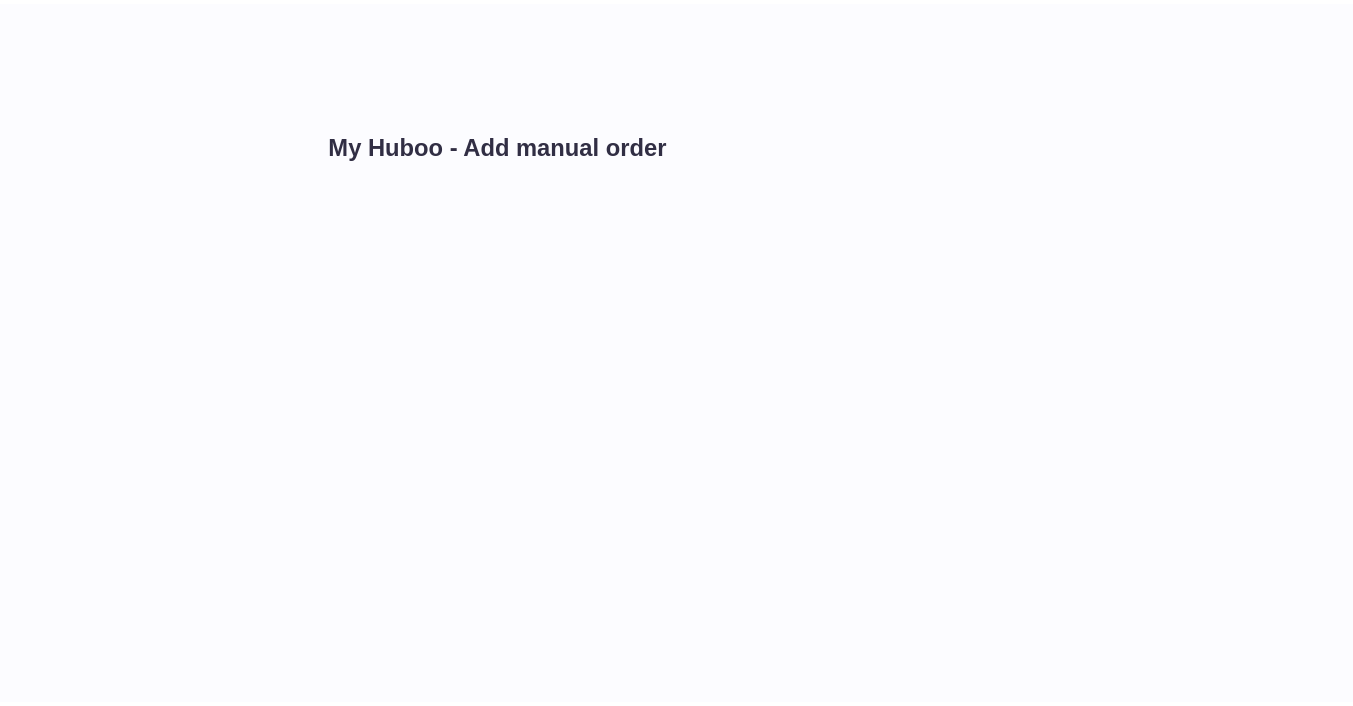 scroll, scrollTop: 0, scrollLeft: 0, axis: both 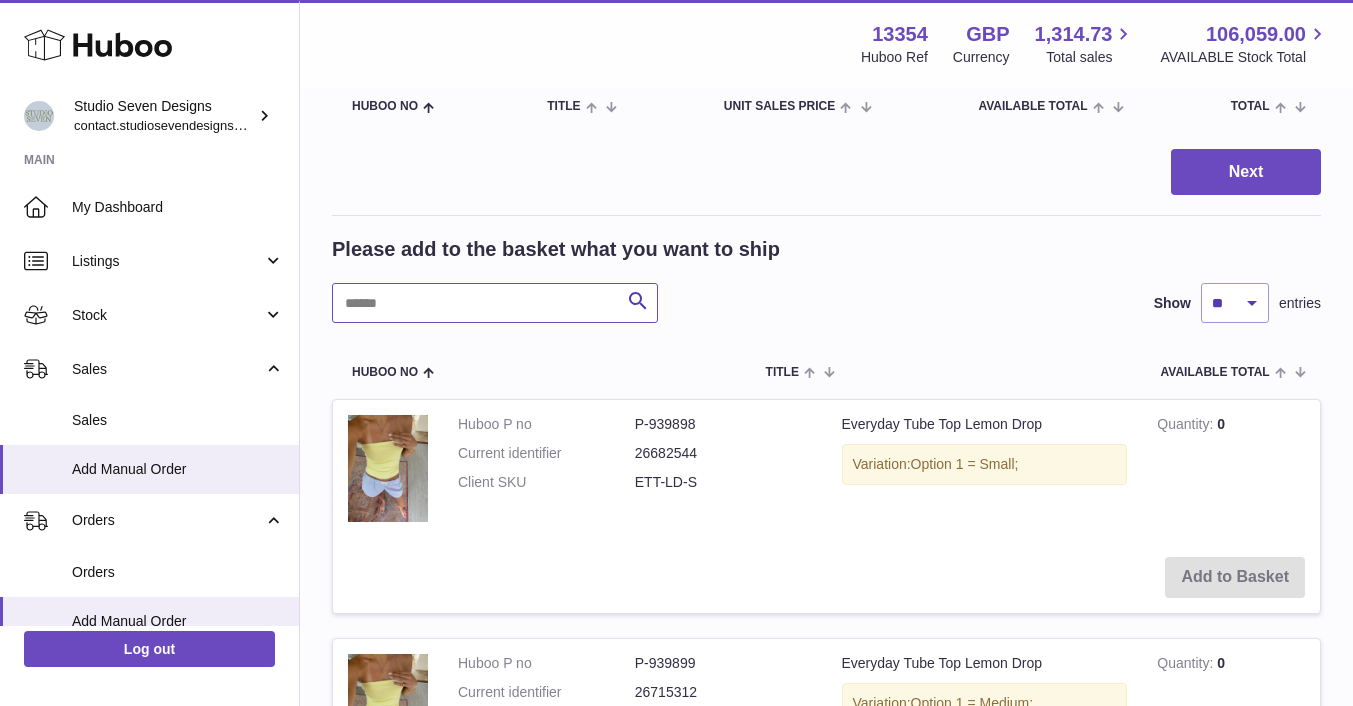 click at bounding box center [495, 303] 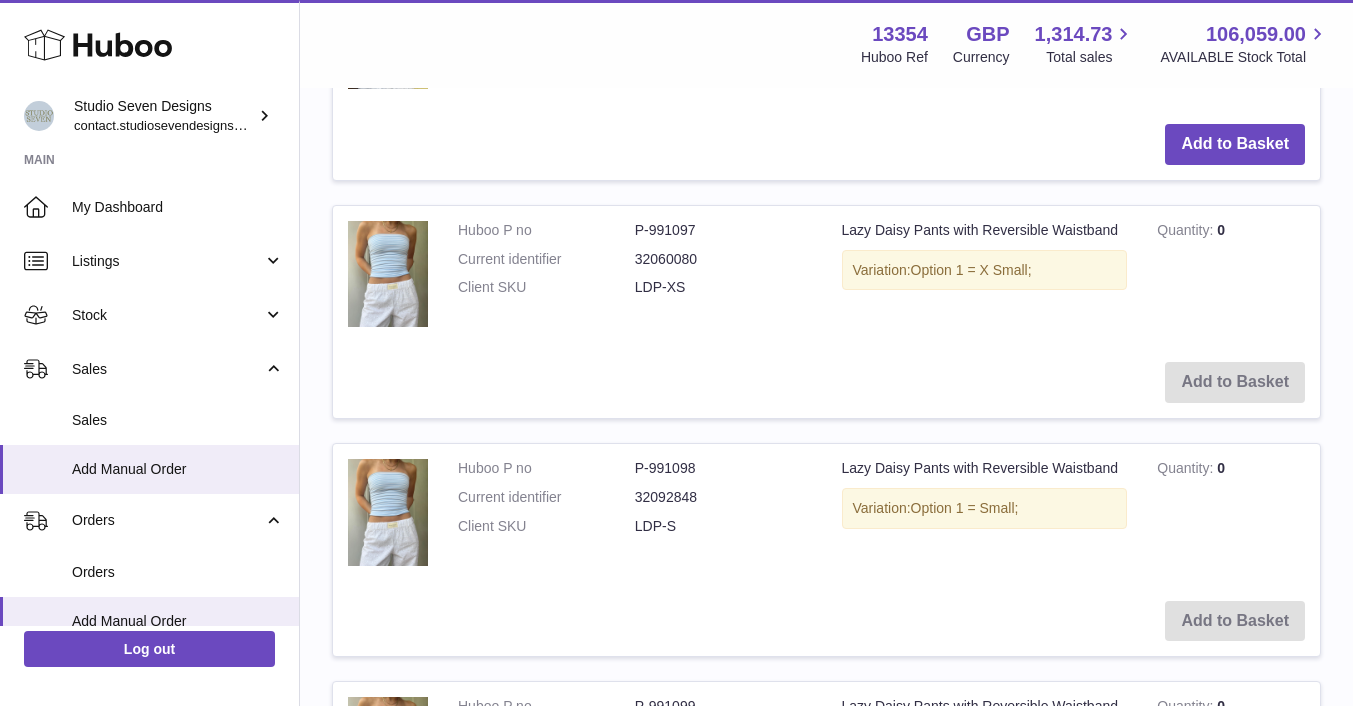 scroll, scrollTop: 1375, scrollLeft: 0, axis: vertical 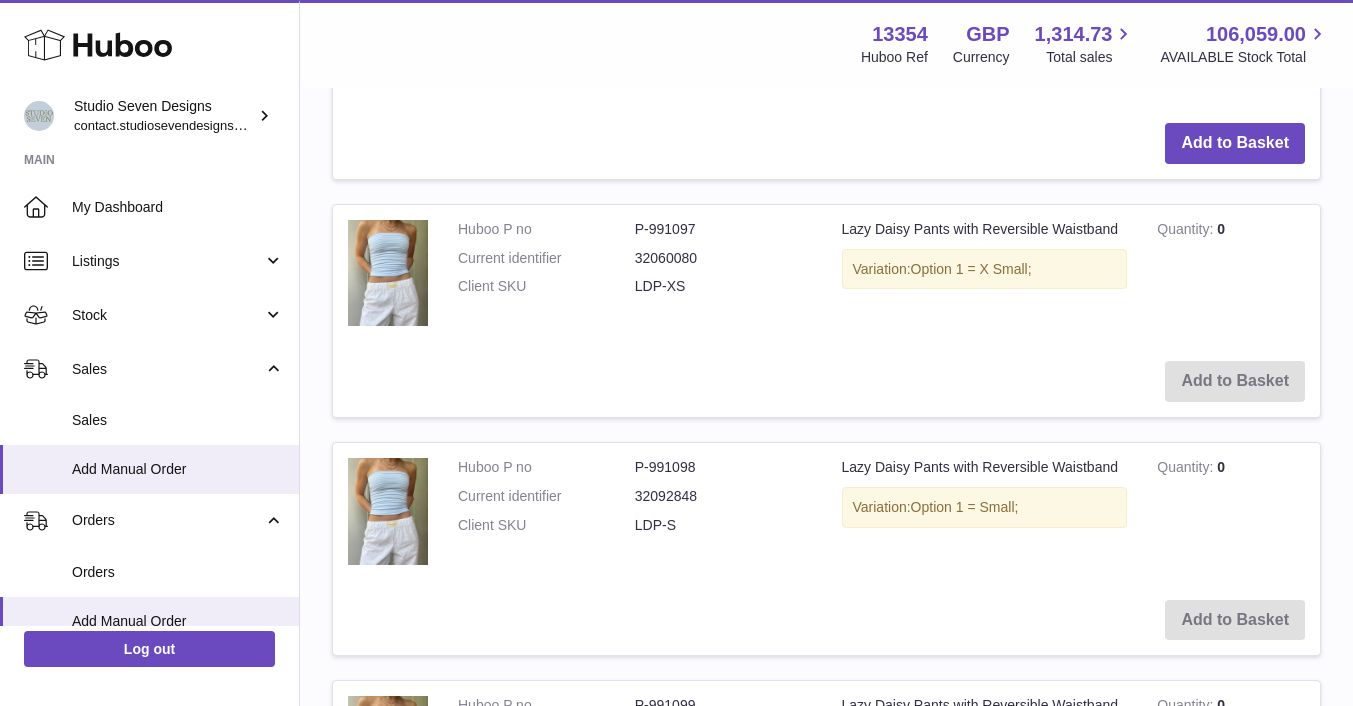 type on "****" 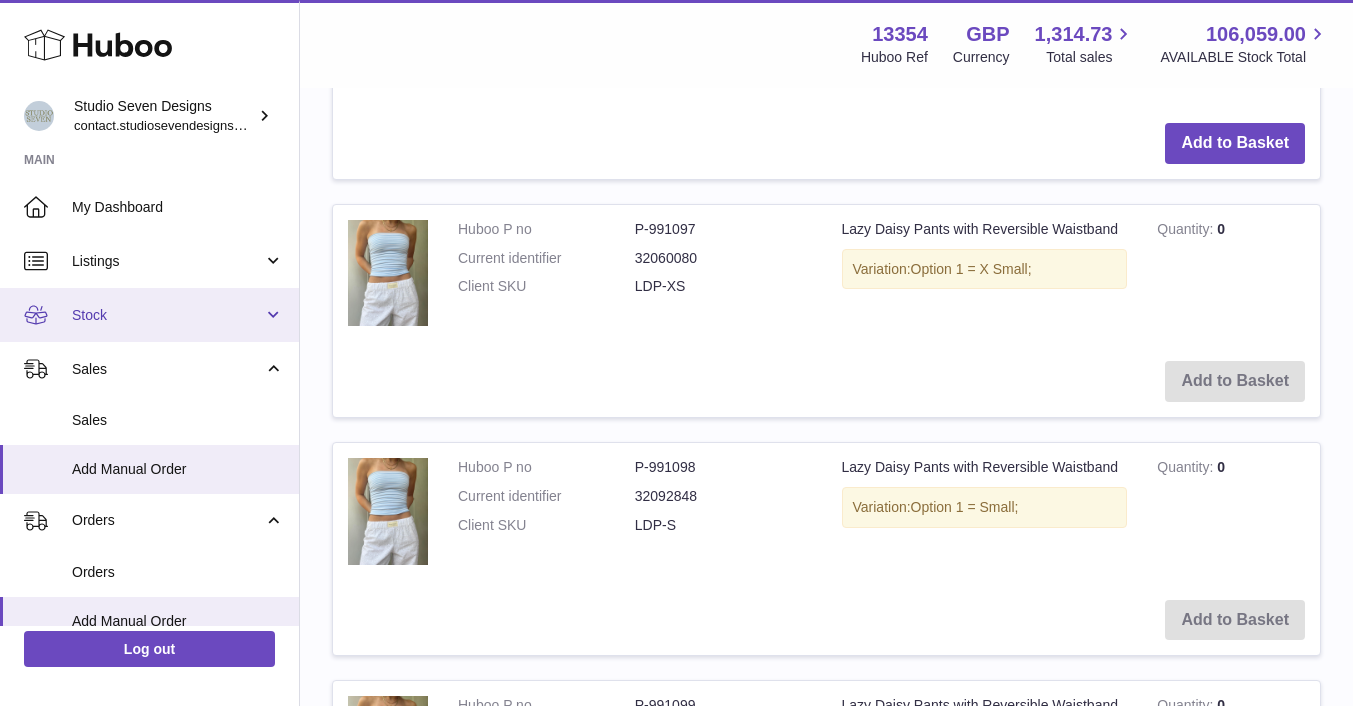 click on "Stock" at bounding box center [167, 315] 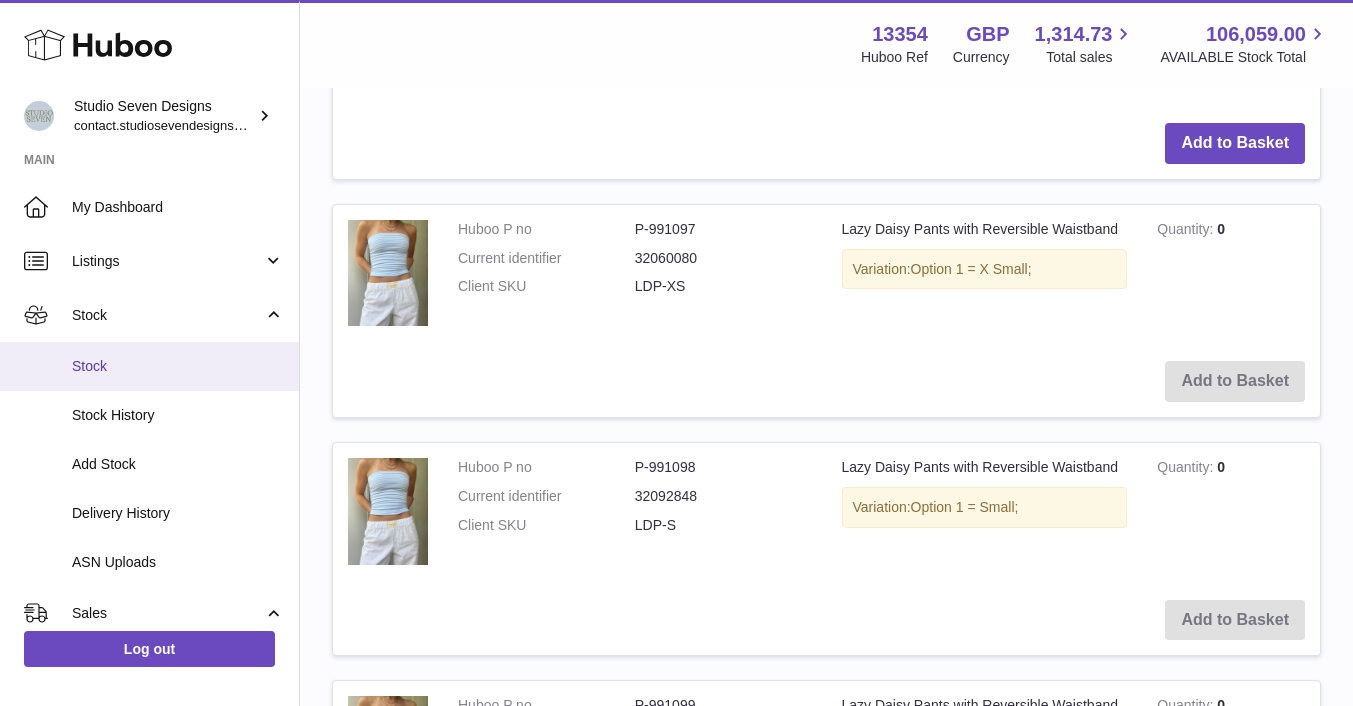 click on "Stock" at bounding box center (178, 366) 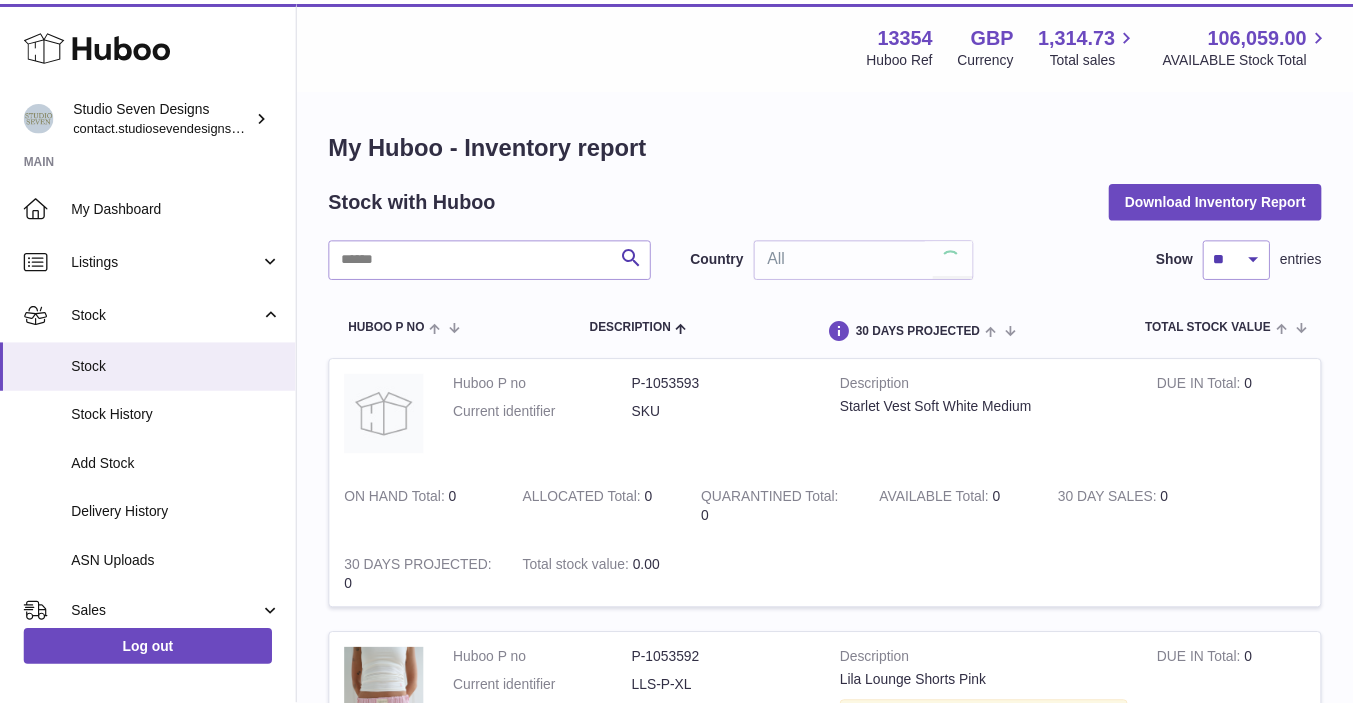scroll, scrollTop: 0, scrollLeft: 0, axis: both 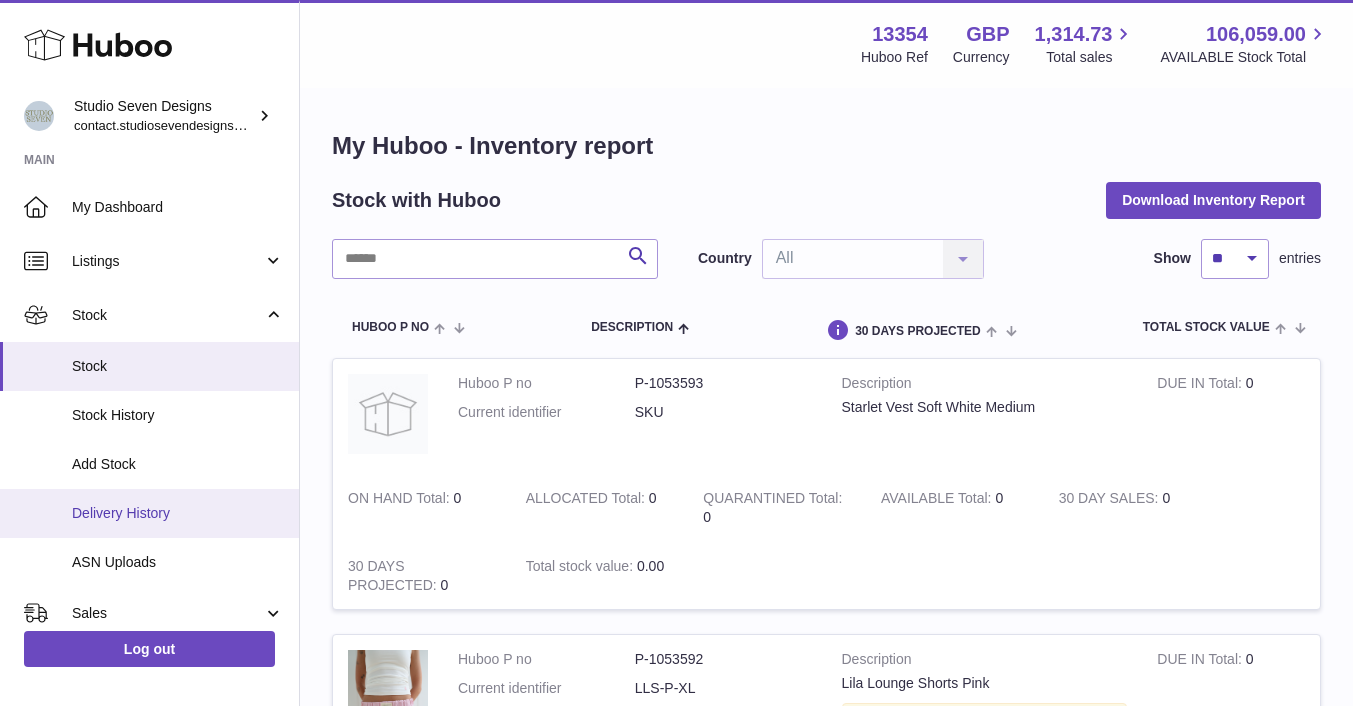 click on "Delivery History" at bounding box center [178, 513] 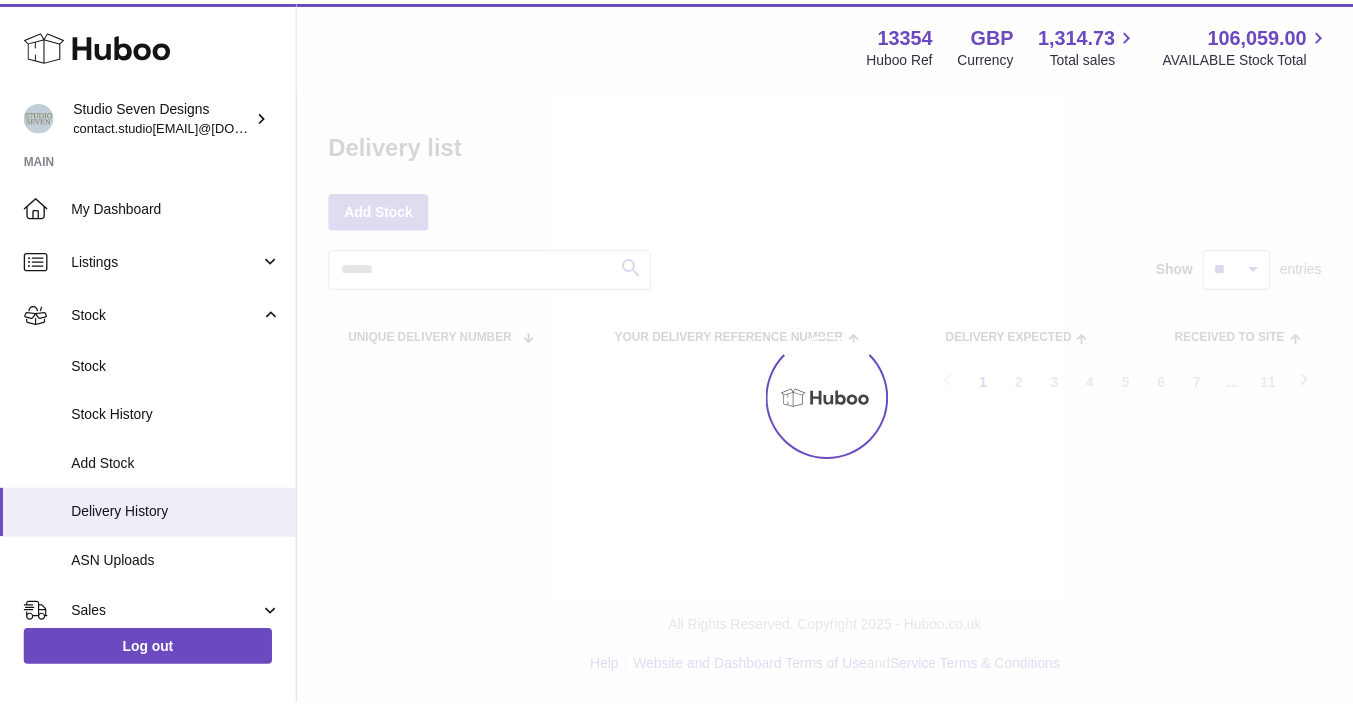 scroll, scrollTop: 0, scrollLeft: 0, axis: both 